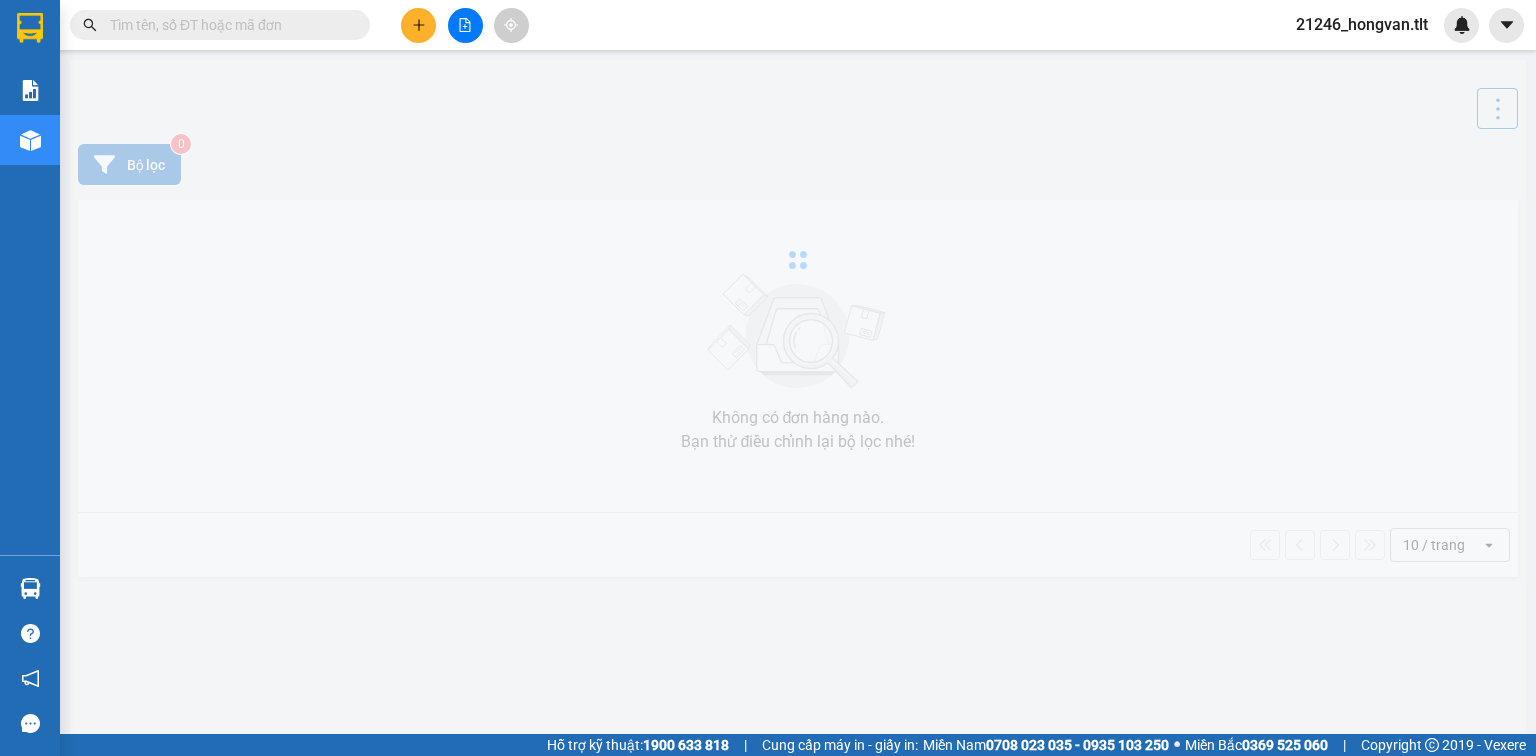 scroll, scrollTop: 0, scrollLeft: 0, axis: both 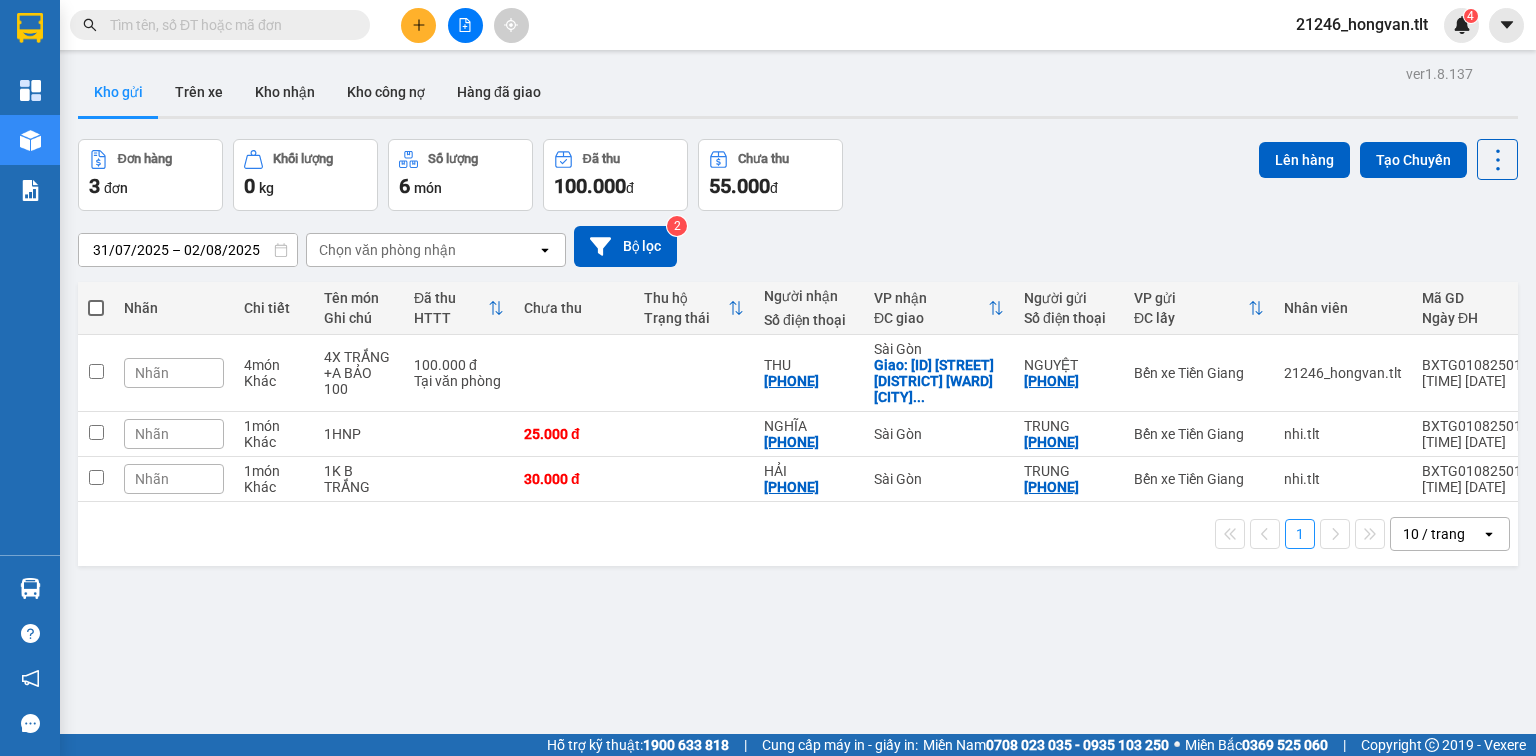 click at bounding box center [96, 308] 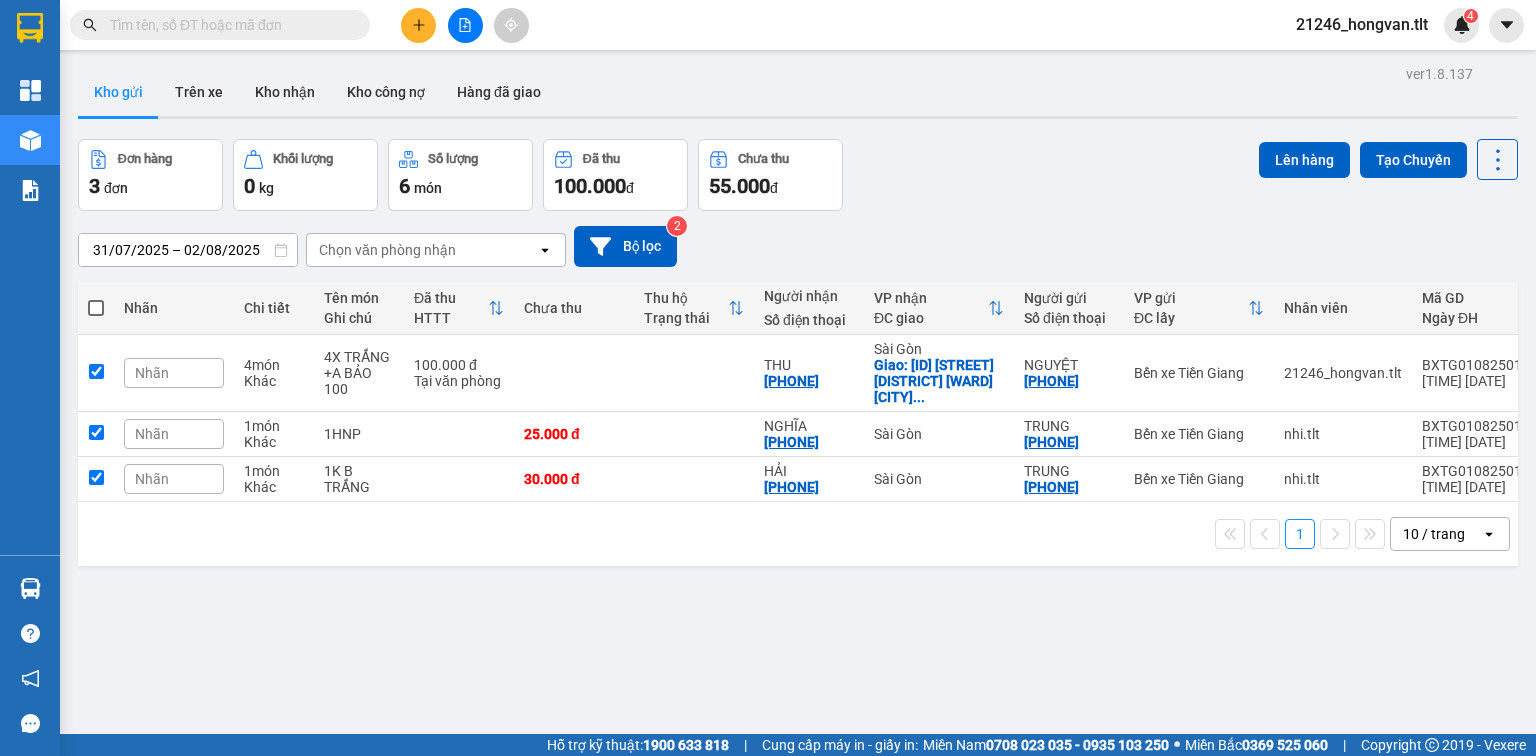 checkbox on "true" 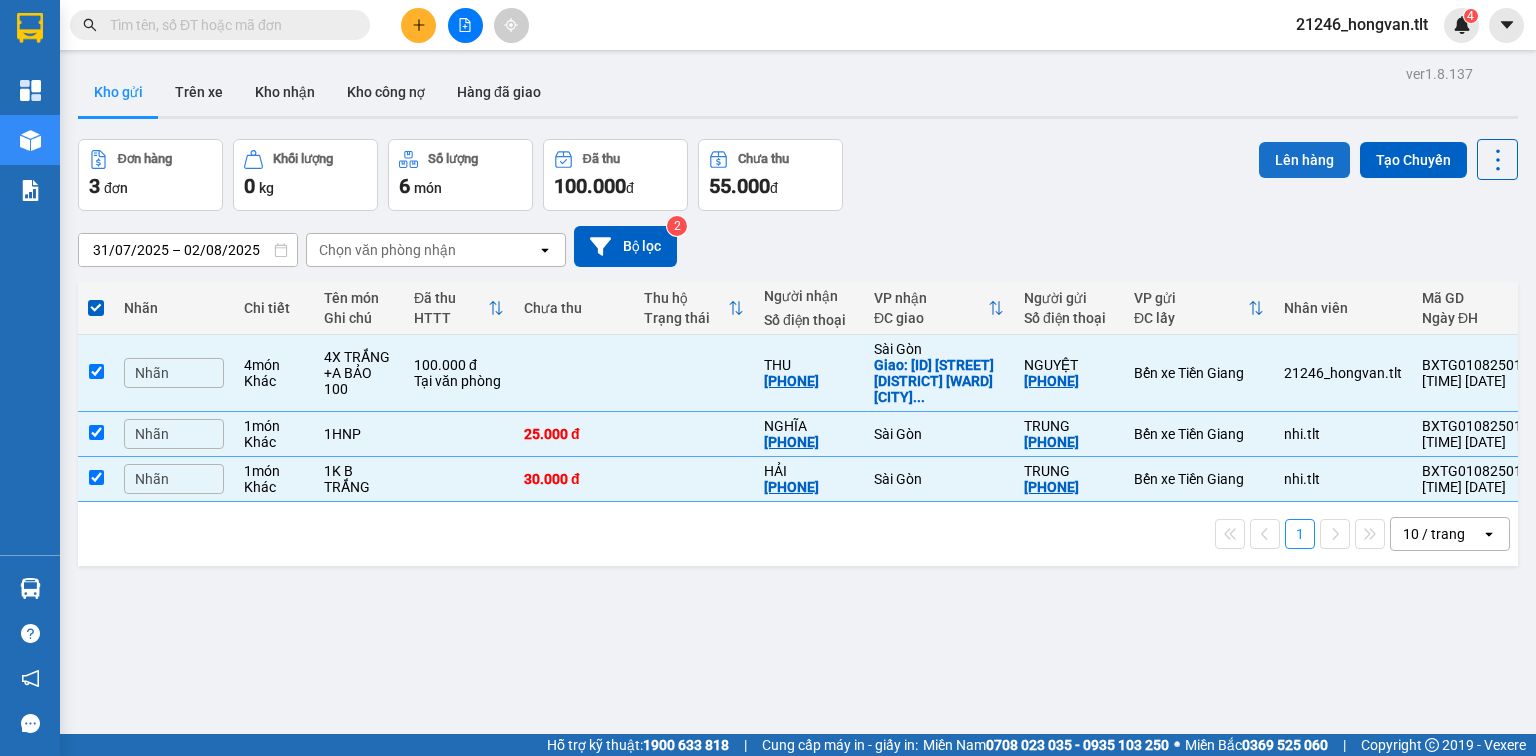 click on "Lên hàng" at bounding box center [1304, 160] 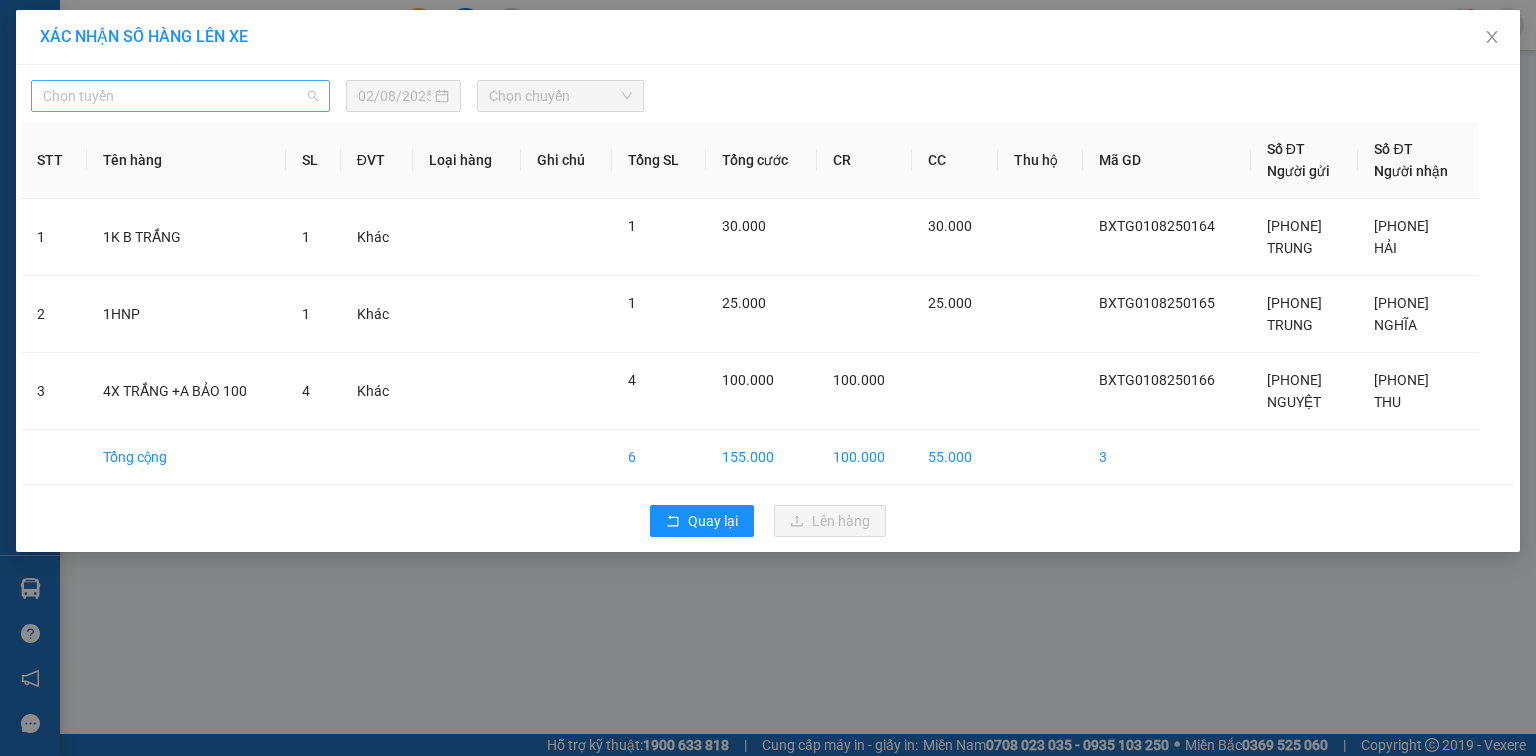 click on "Chọn tuyến" at bounding box center [180, 96] 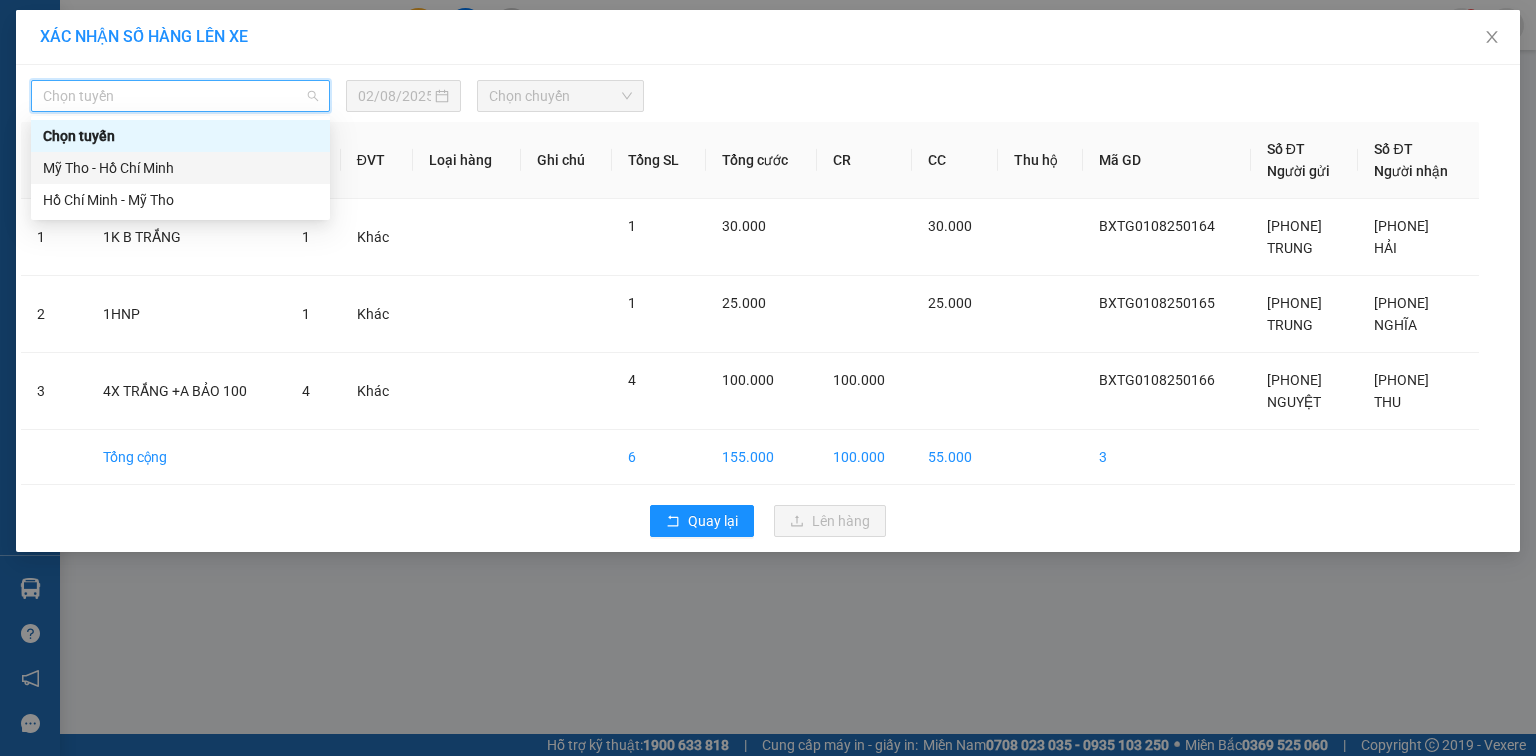 click on "Mỹ Tho - Hồ Chí Minh" at bounding box center (180, 168) 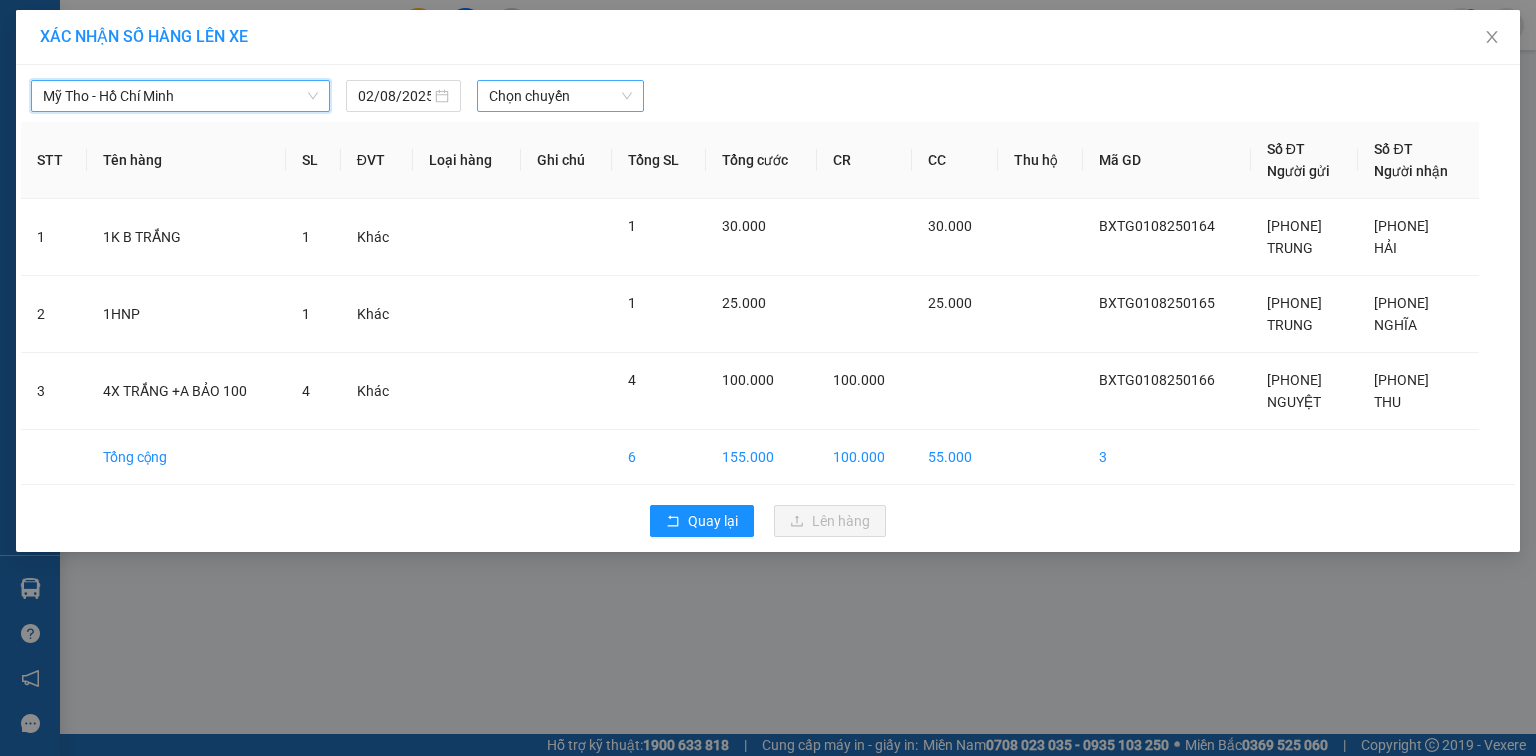 click on "Chọn chuyến" at bounding box center [561, 96] 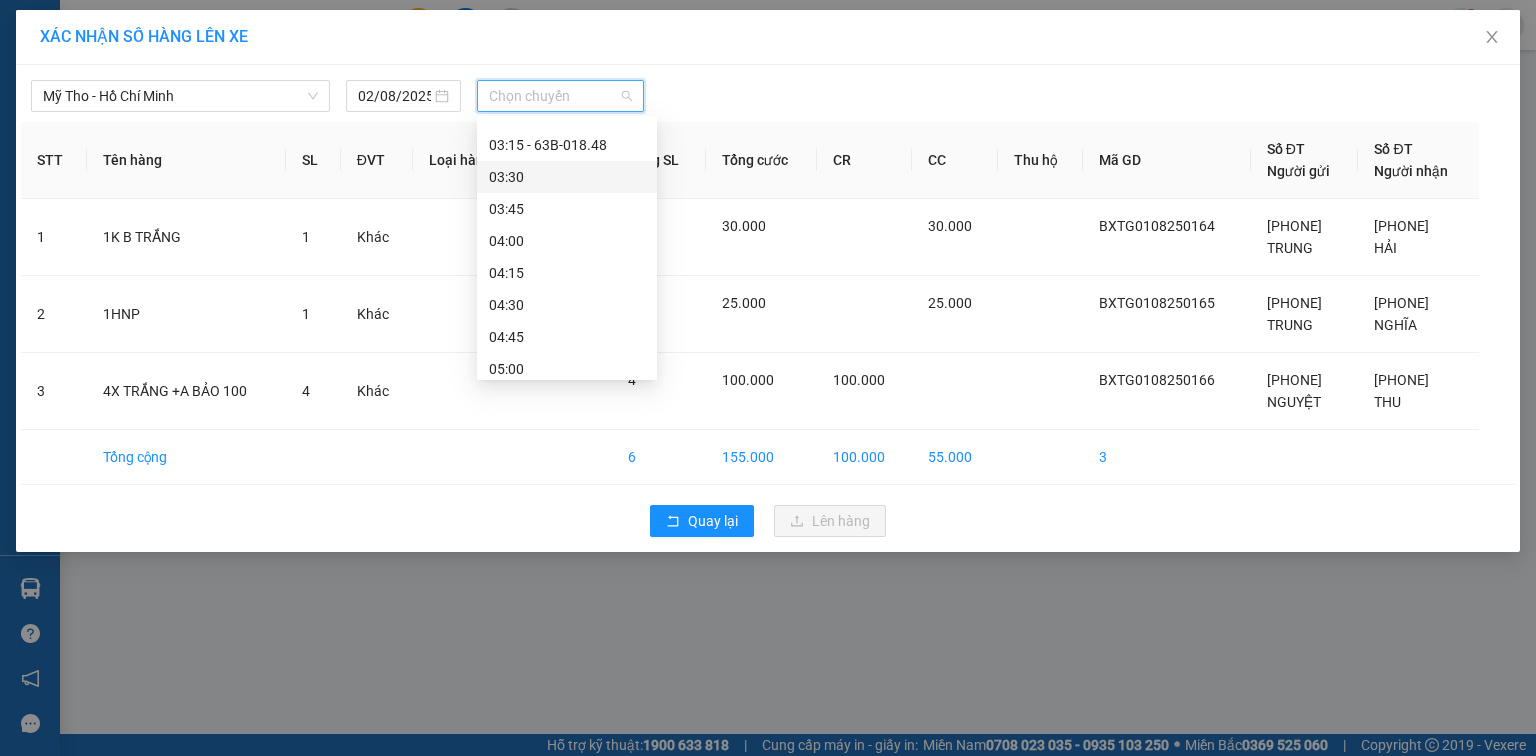 scroll, scrollTop: 80, scrollLeft: 0, axis: vertical 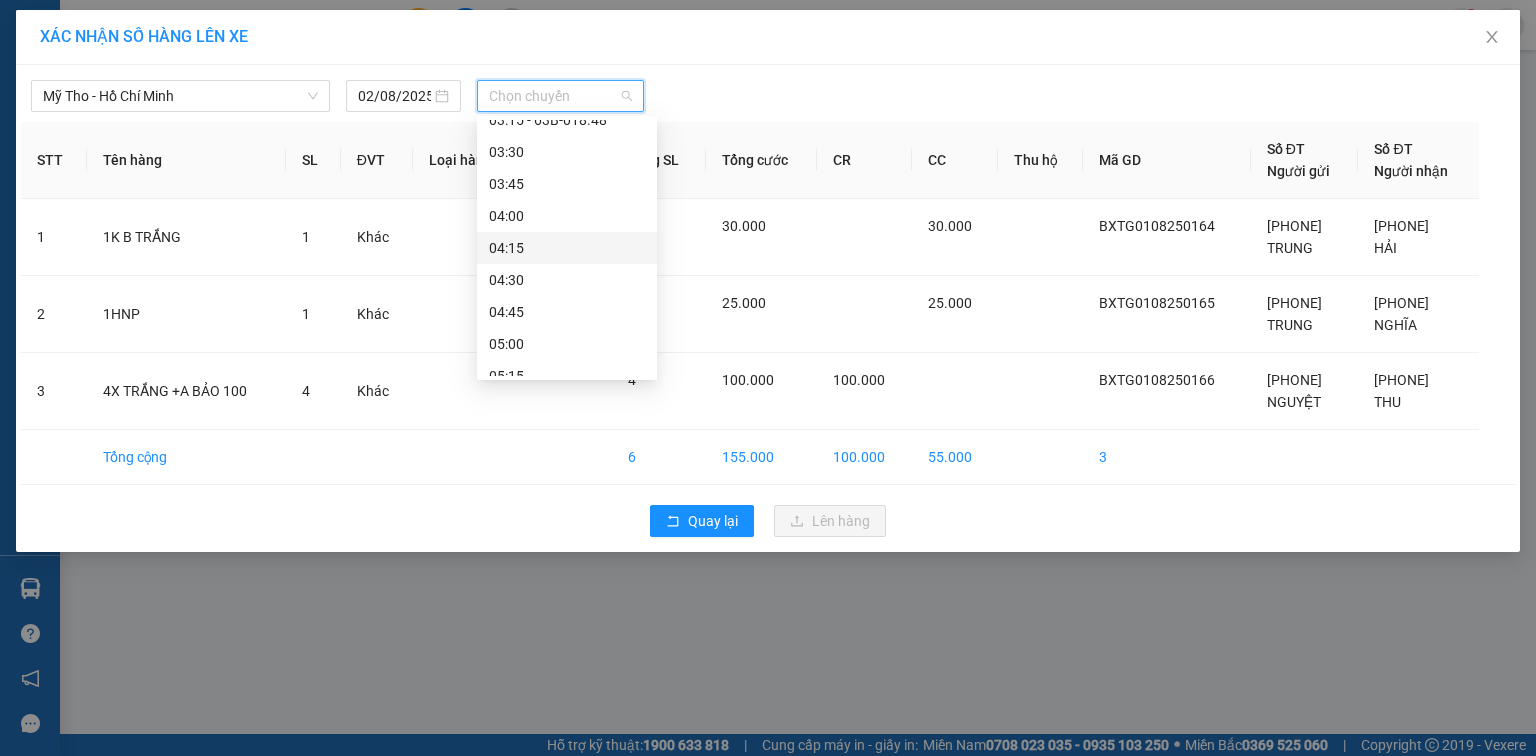 click on "04:15" at bounding box center [567, 248] 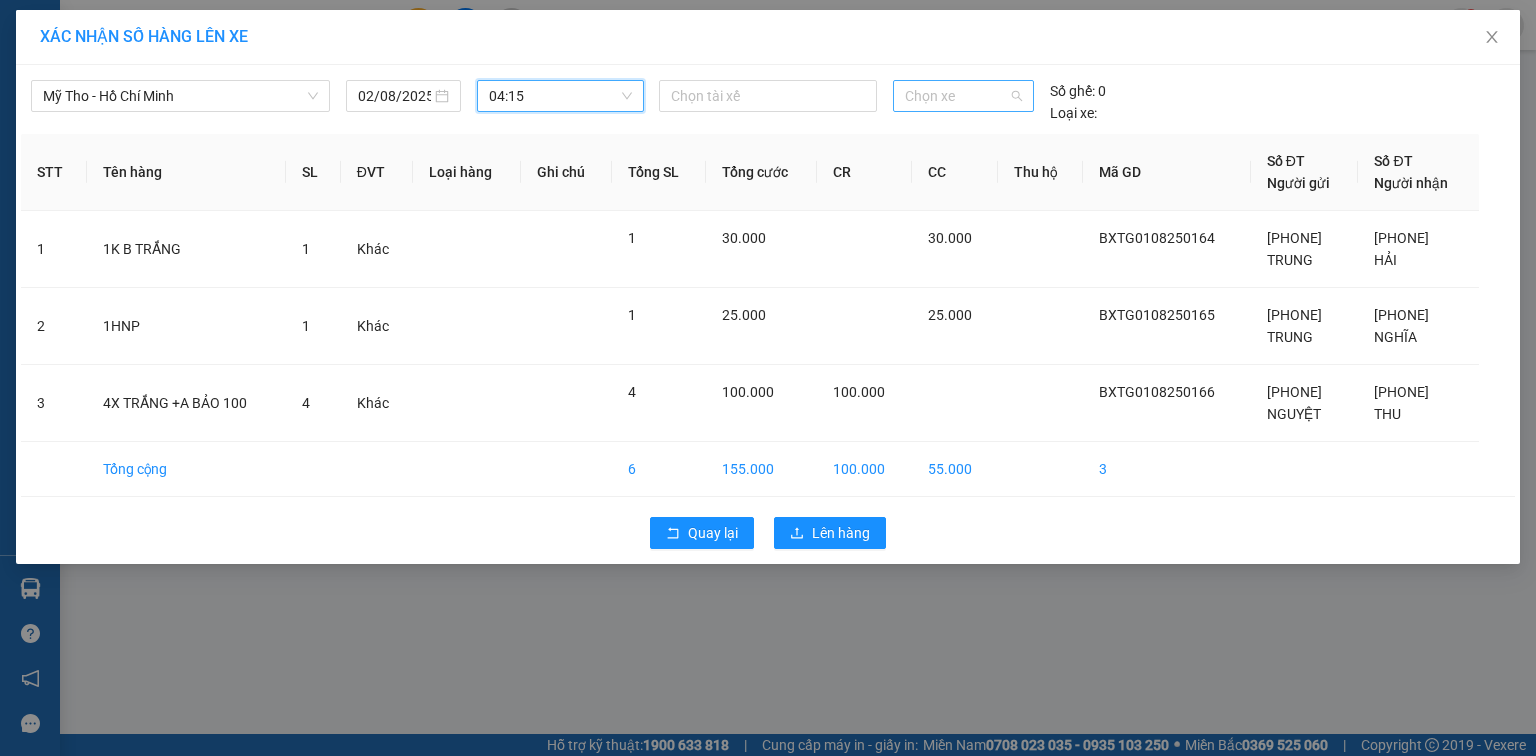 click on "Chọn xe" at bounding box center [963, 96] 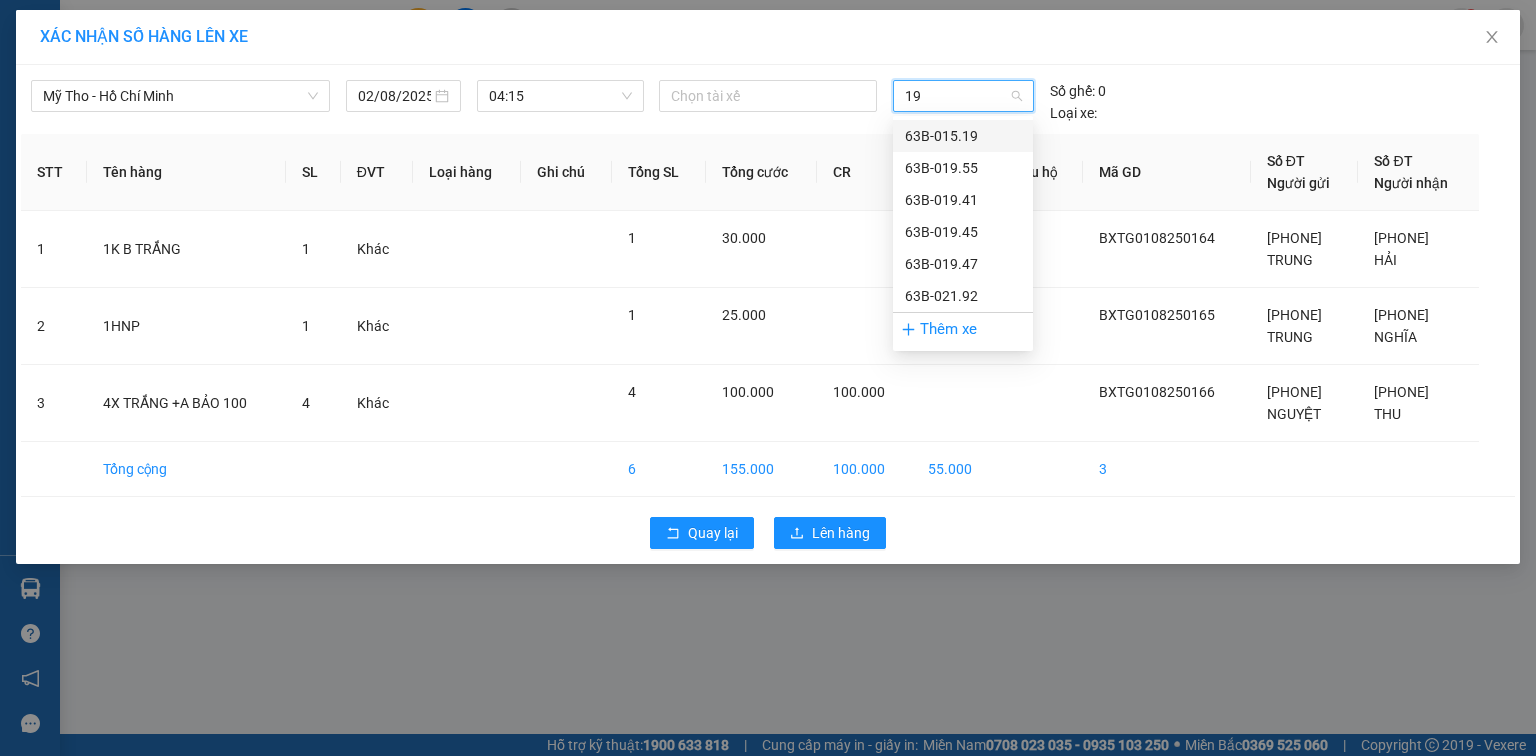 type on "192" 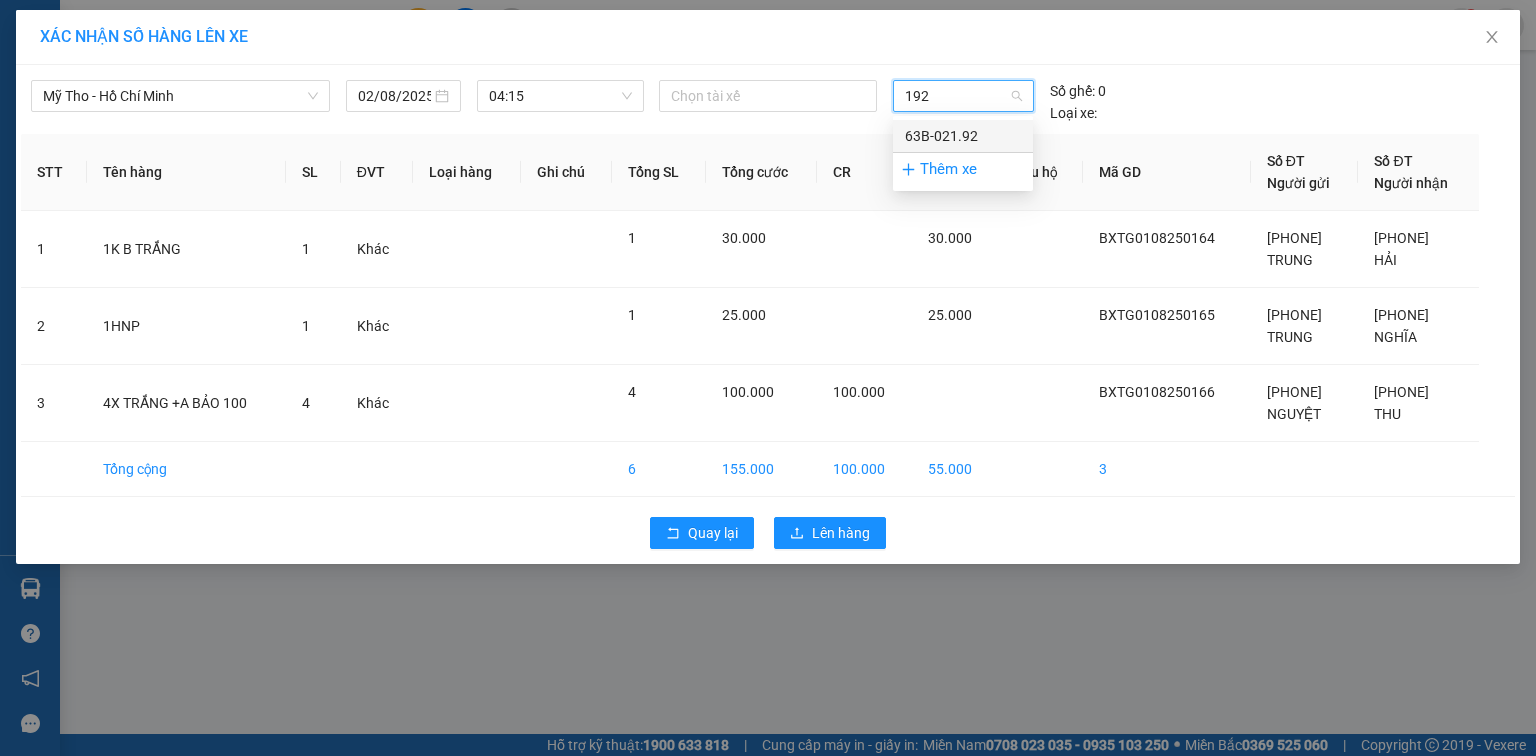 click on "63B-021.92" at bounding box center (963, 136) 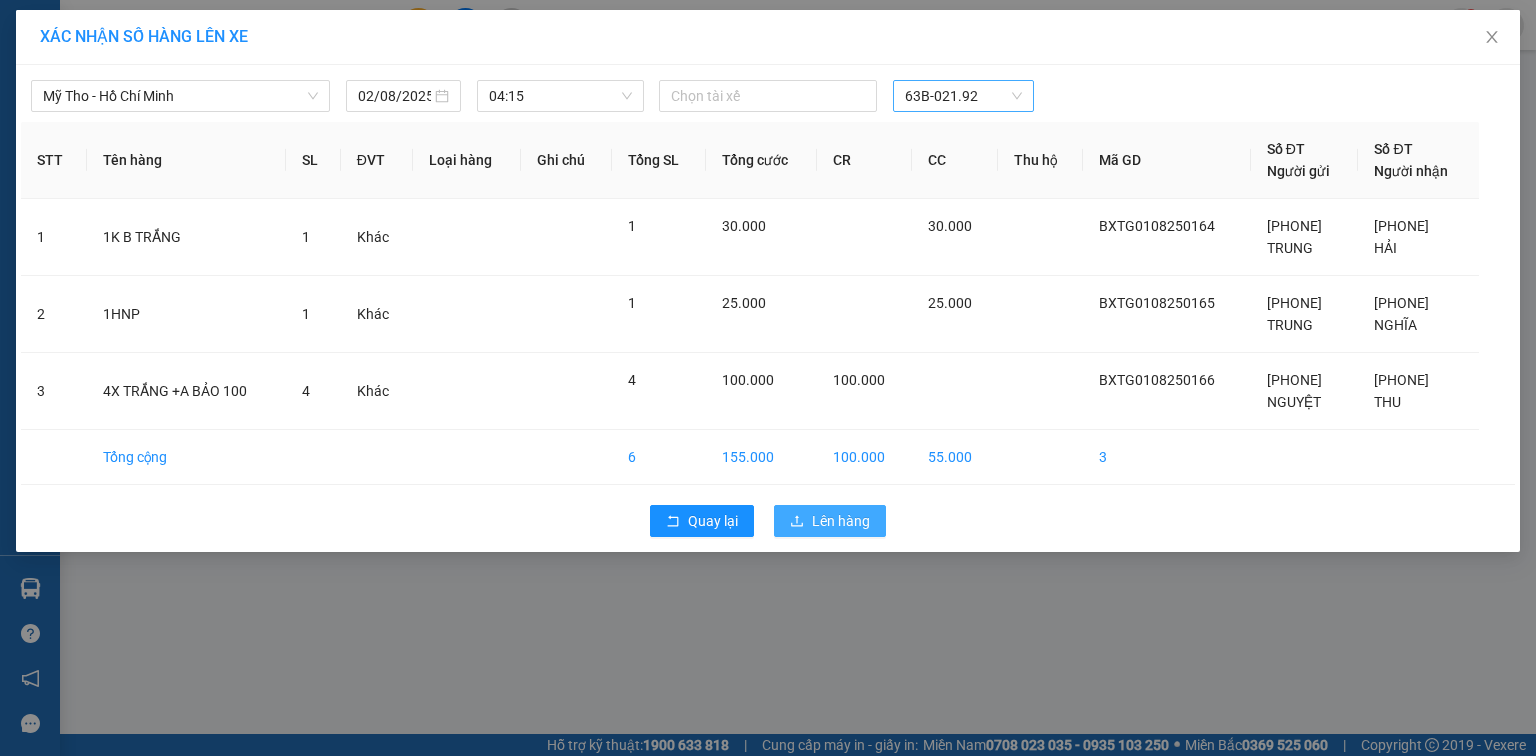 click on "Lên hàng" at bounding box center [841, 521] 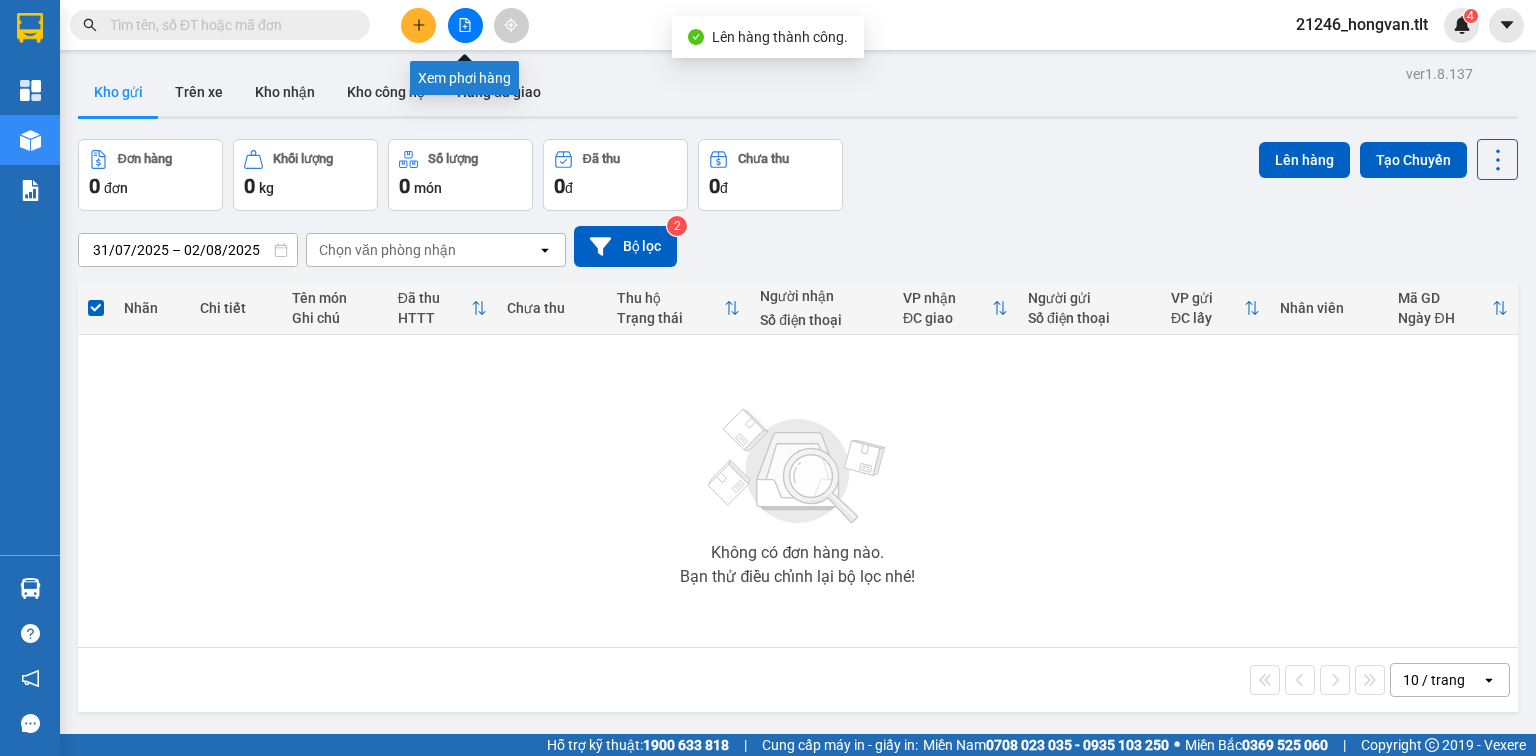 click at bounding box center (465, 25) 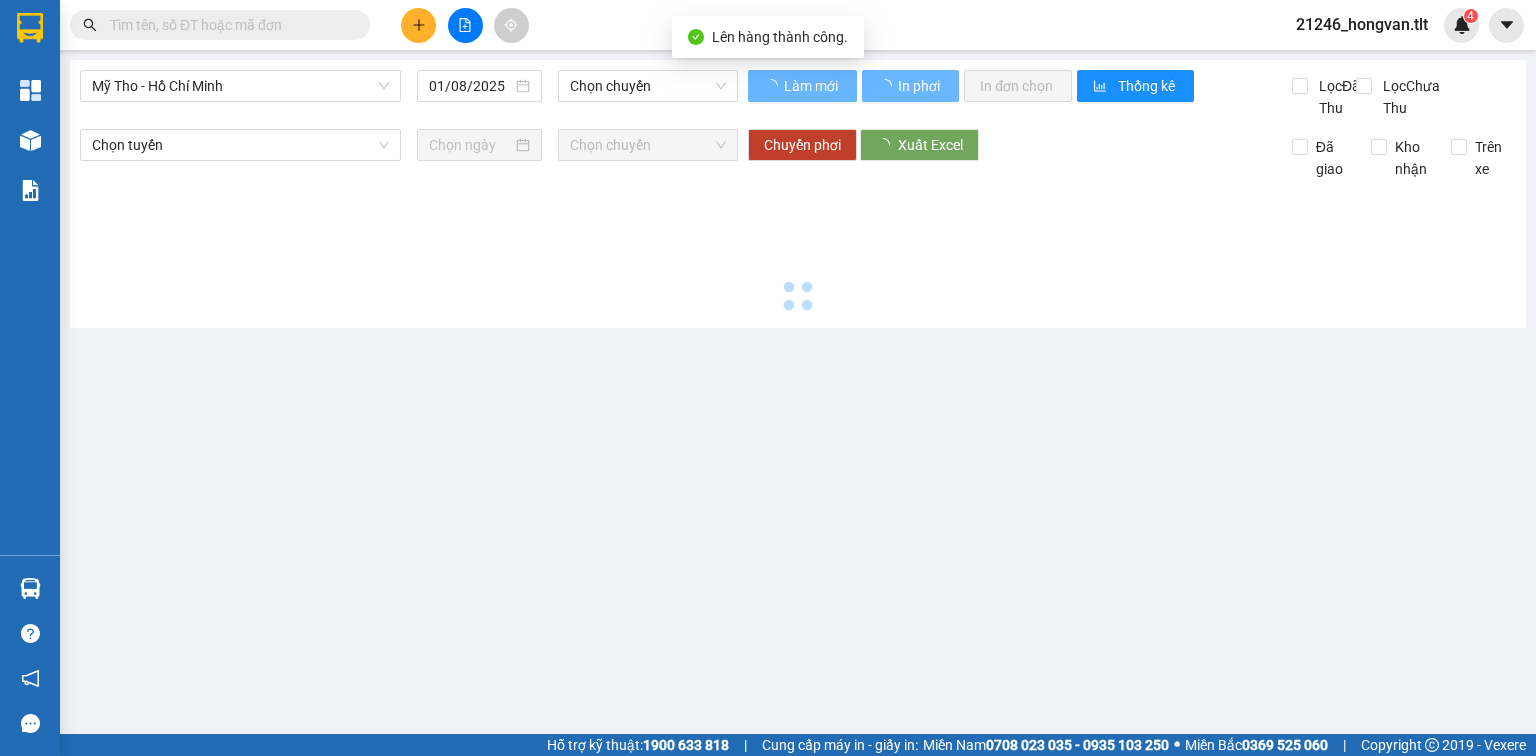 type on "02/08/2025" 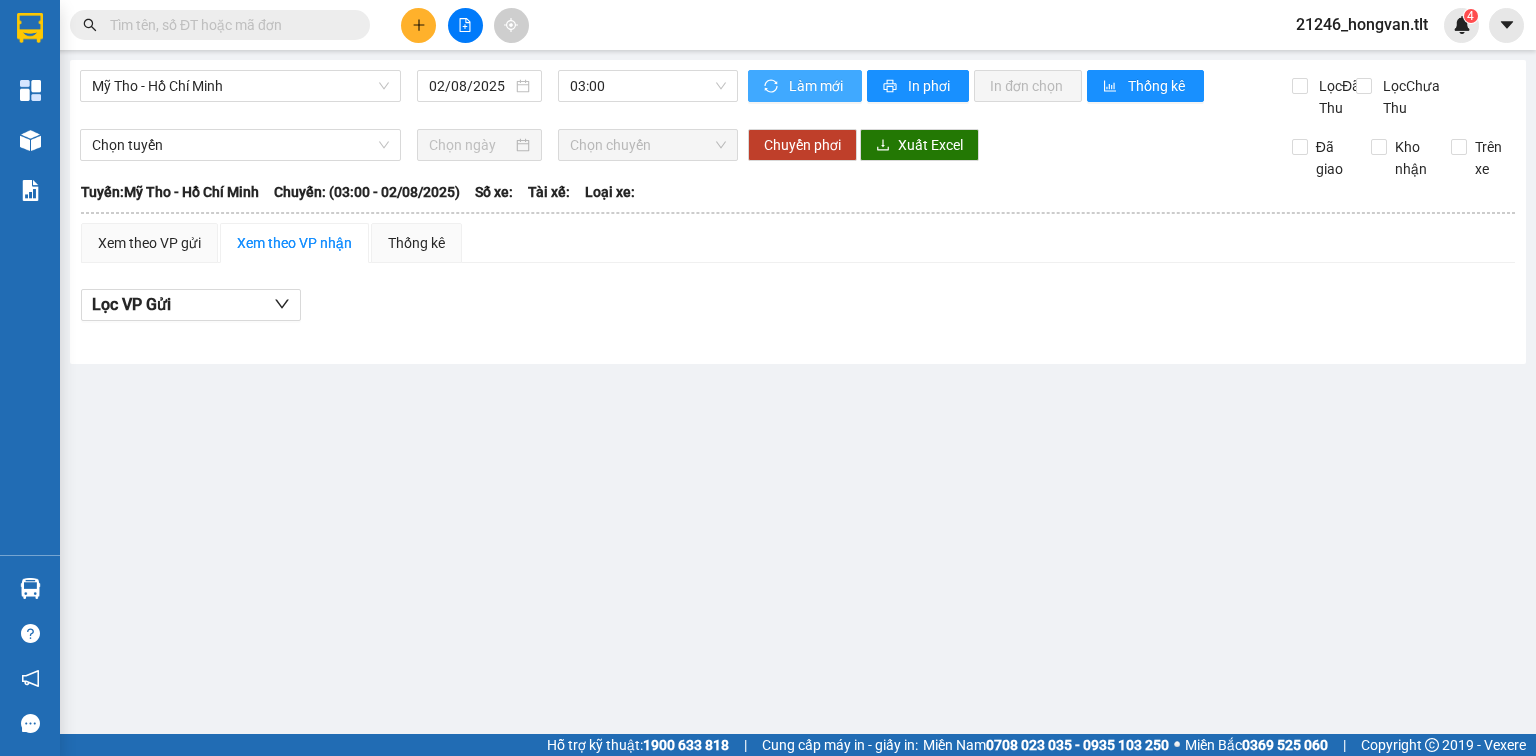 click on "Làm mới" at bounding box center (805, 86) 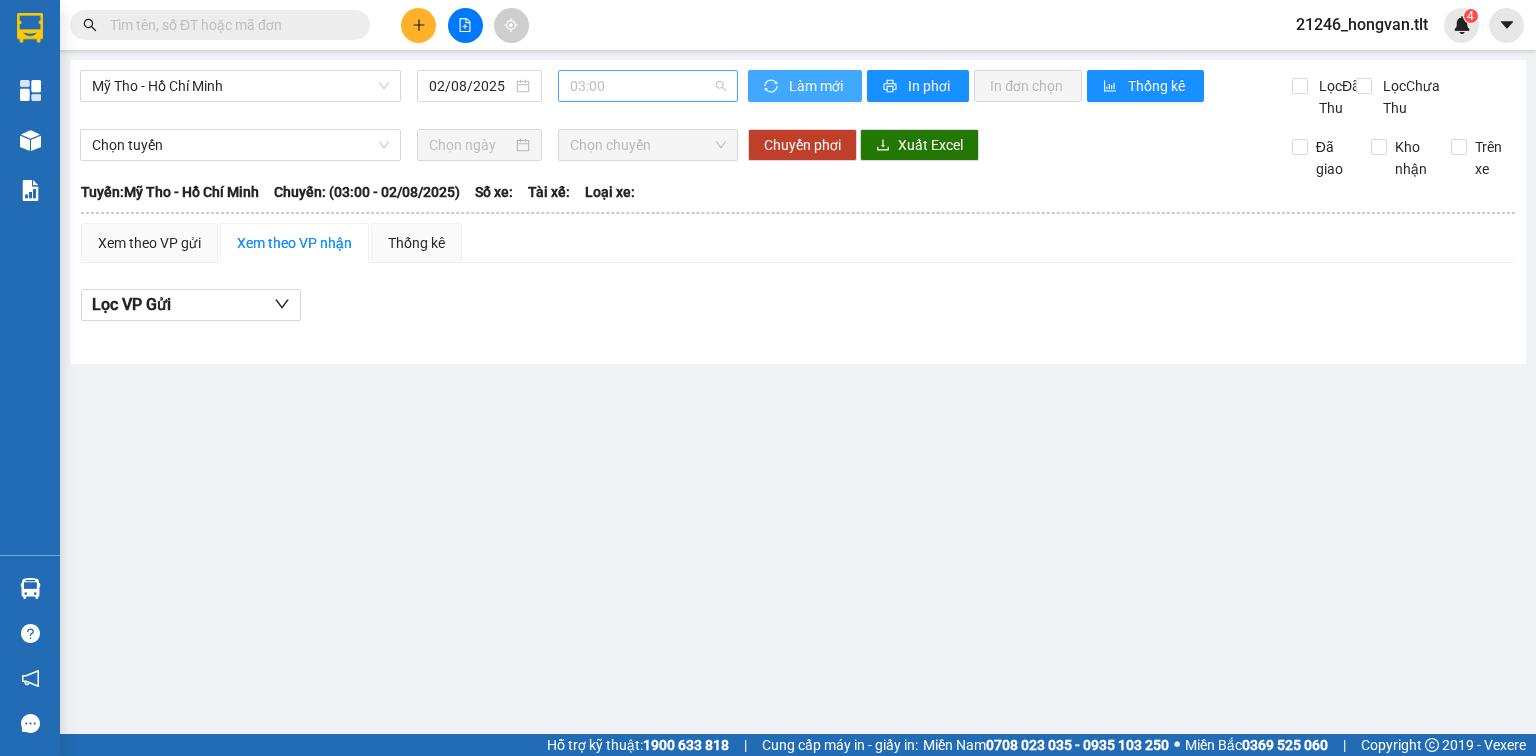 click on "03:00" at bounding box center (648, 86) 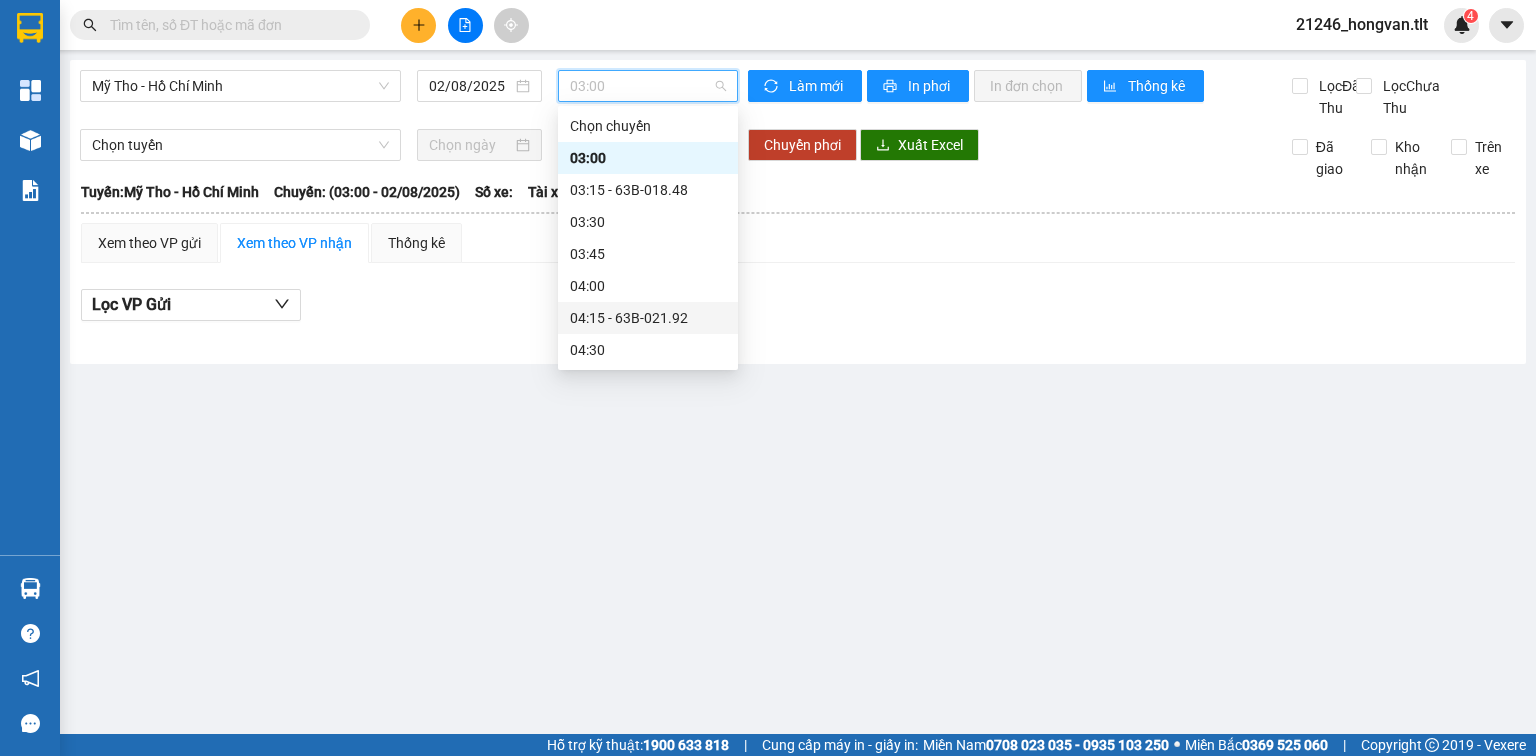 click on "[TIME]     - [PLATE]" at bounding box center (648, 318) 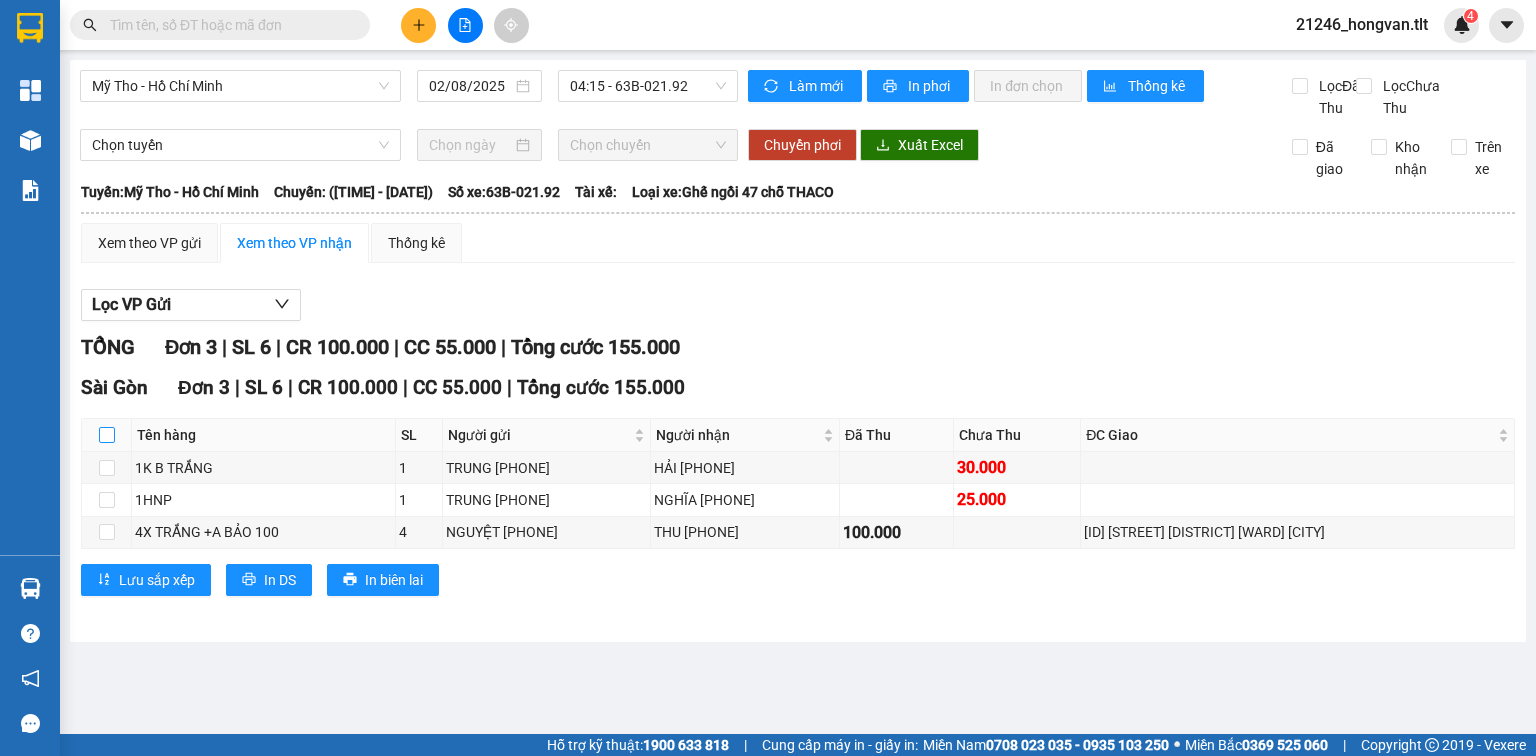 click at bounding box center [107, 435] 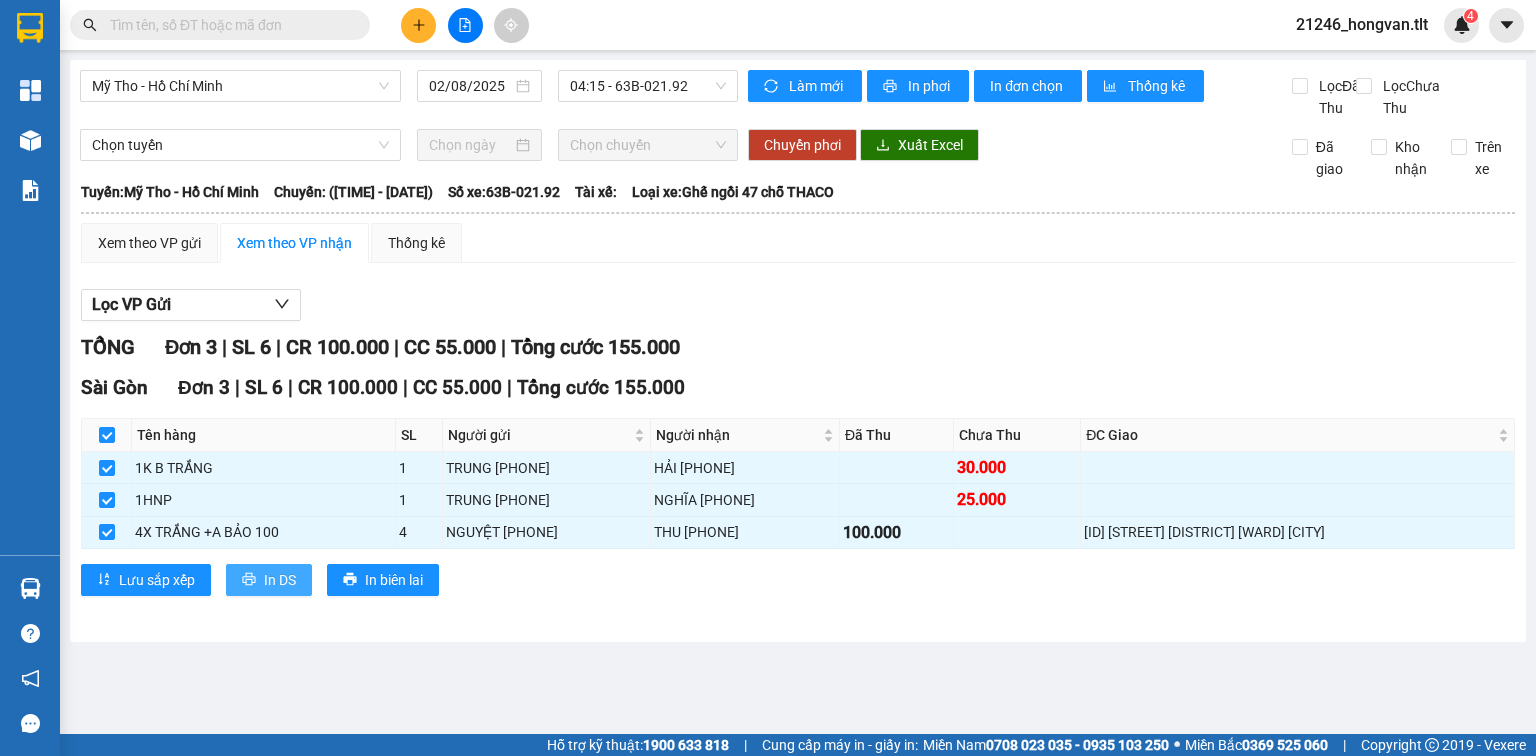 click on "In DS" at bounding box center [280, 580] 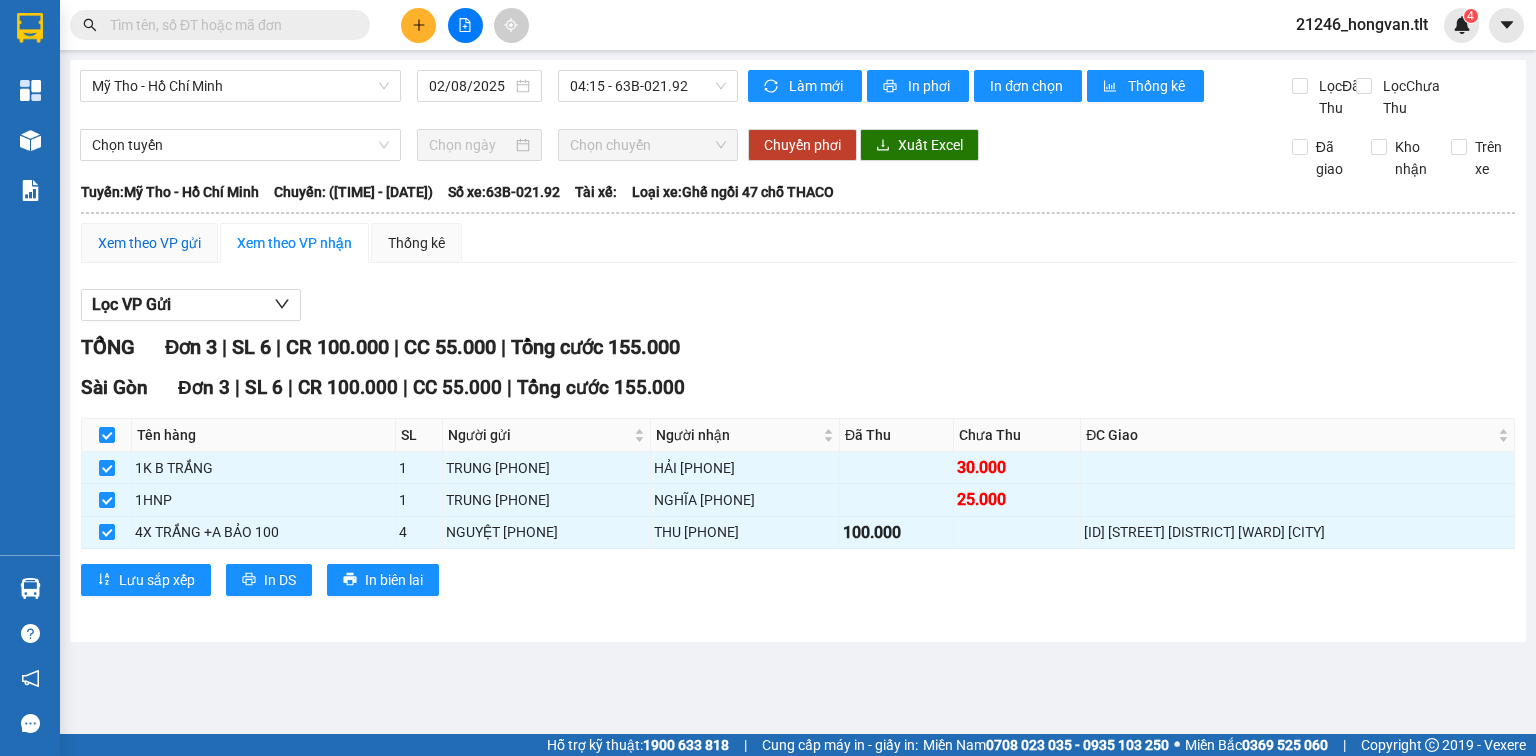 click on "Xem theo VP gửi" at bounding box center (149, 243) 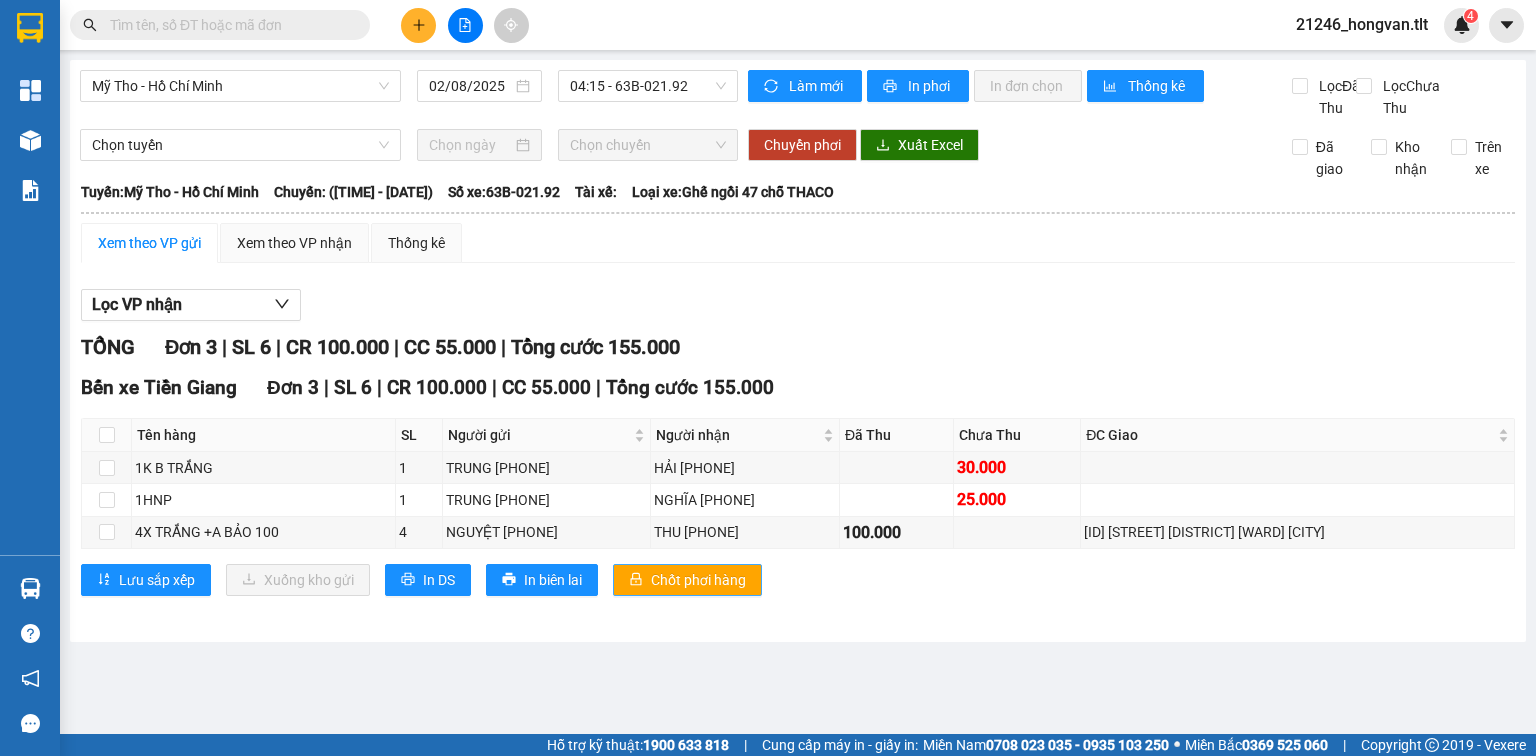 click on "Chốt phơi hàng" at bounding box center [698, 580] 